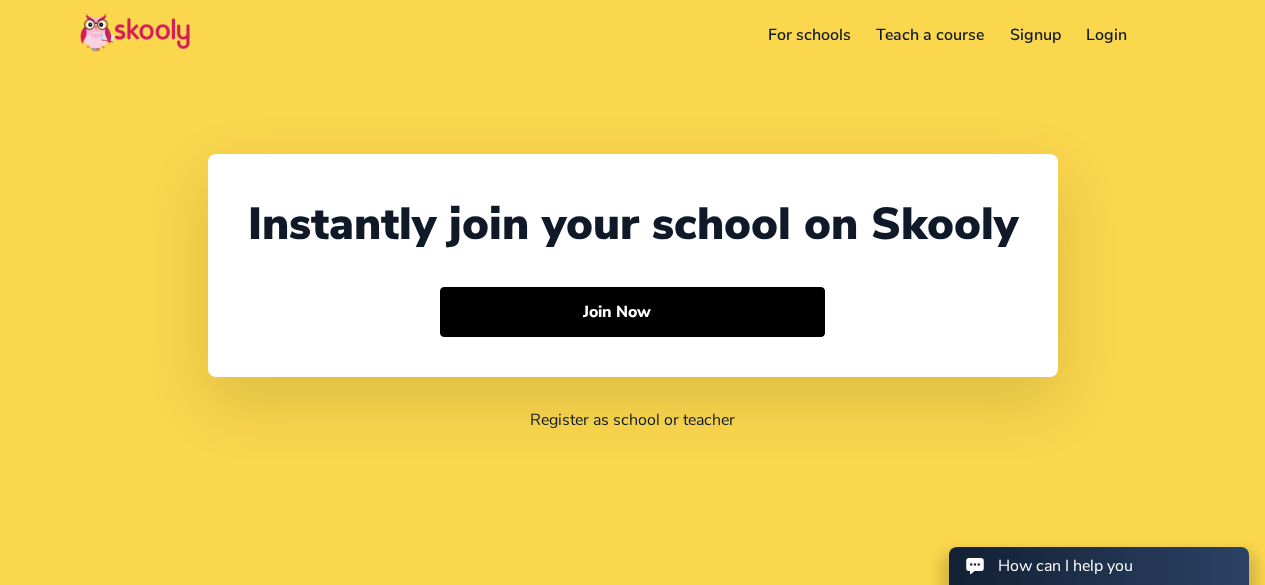 select on "65" 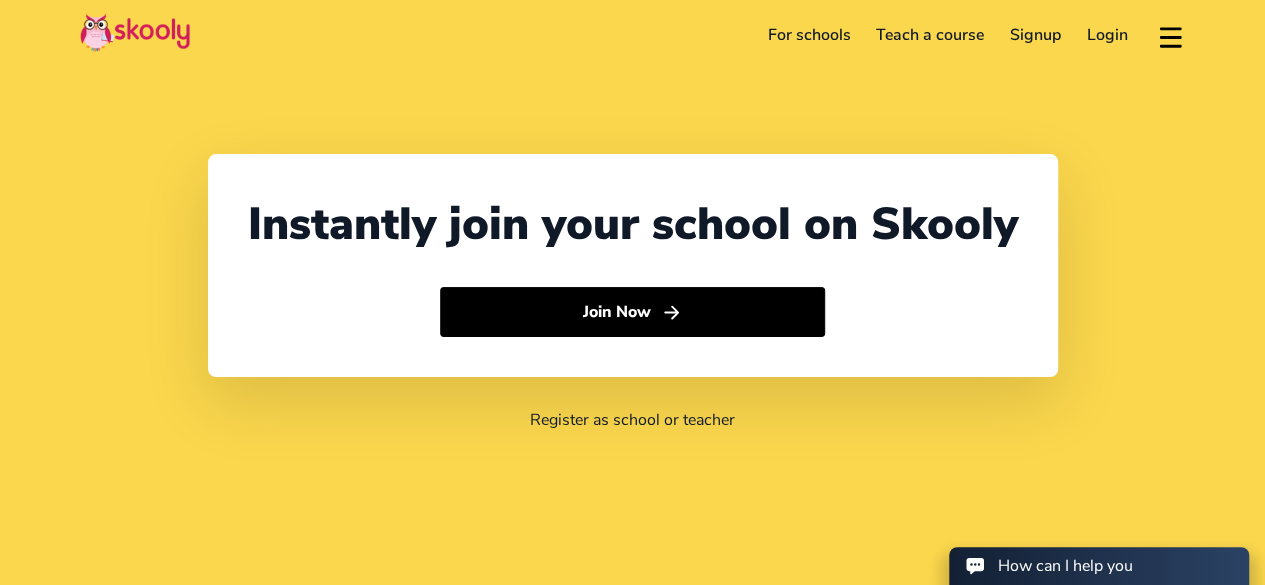 scroll, scrollTop: 0, scrollLeft: 0, axis: both 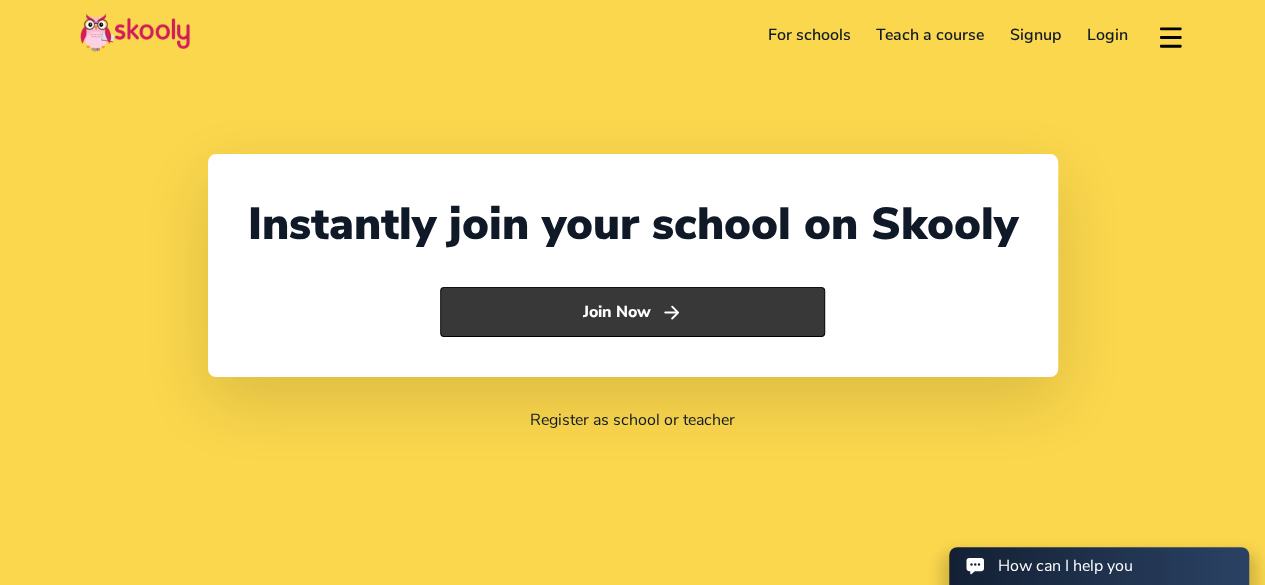 click on "Join Now" 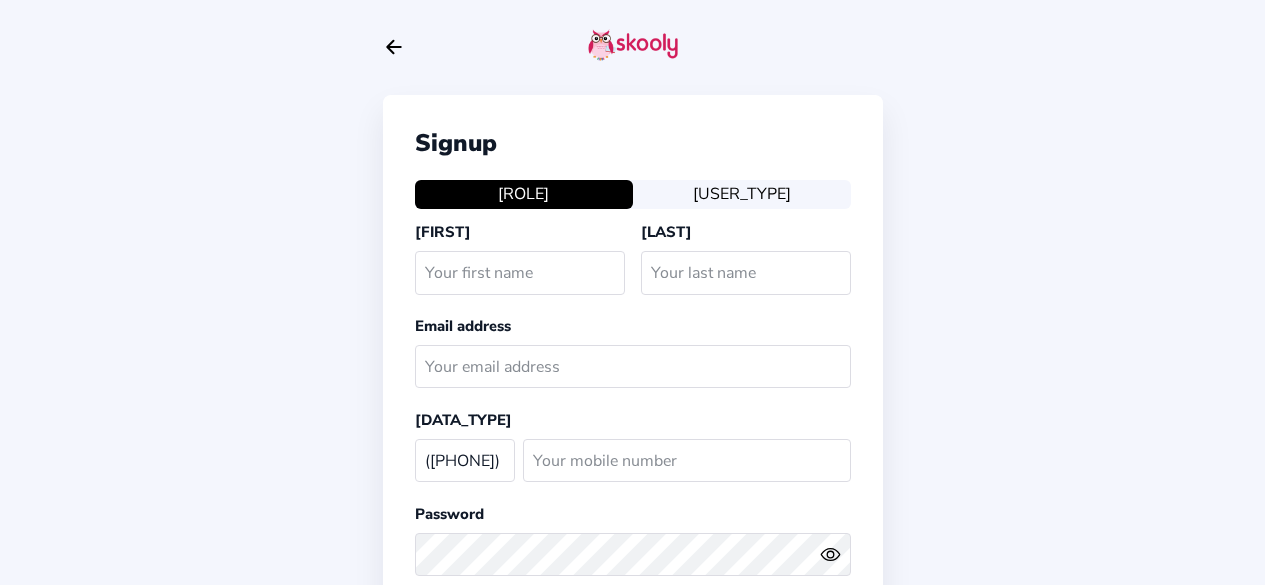 select on "SG" 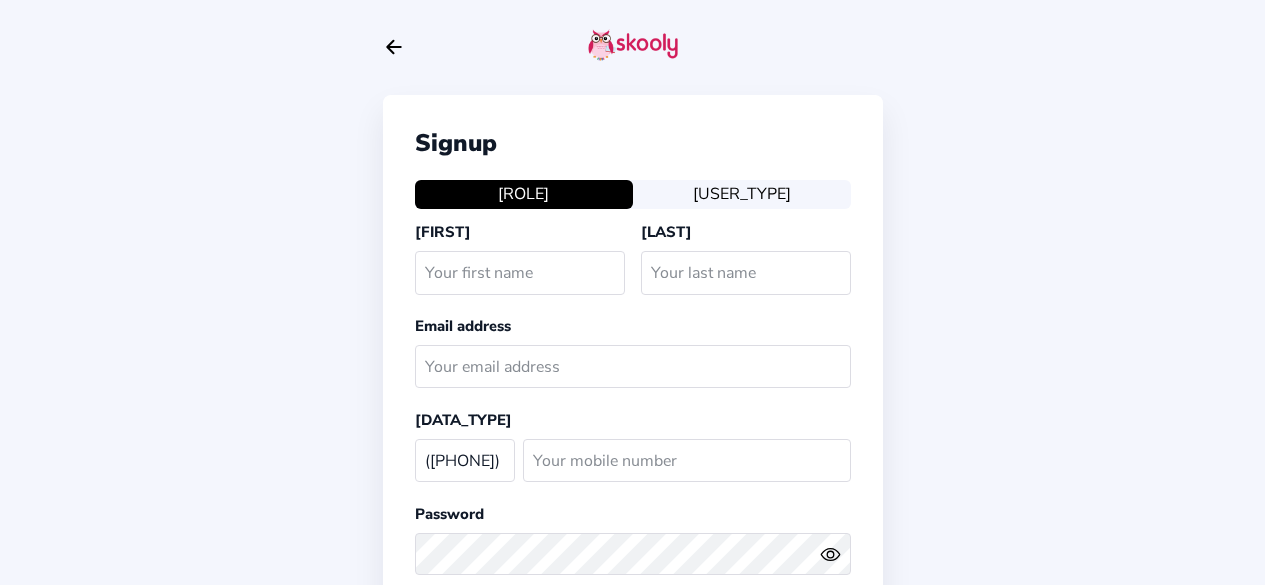 scroll, scrollTop: 0, scrollLeft: 0, axis: both 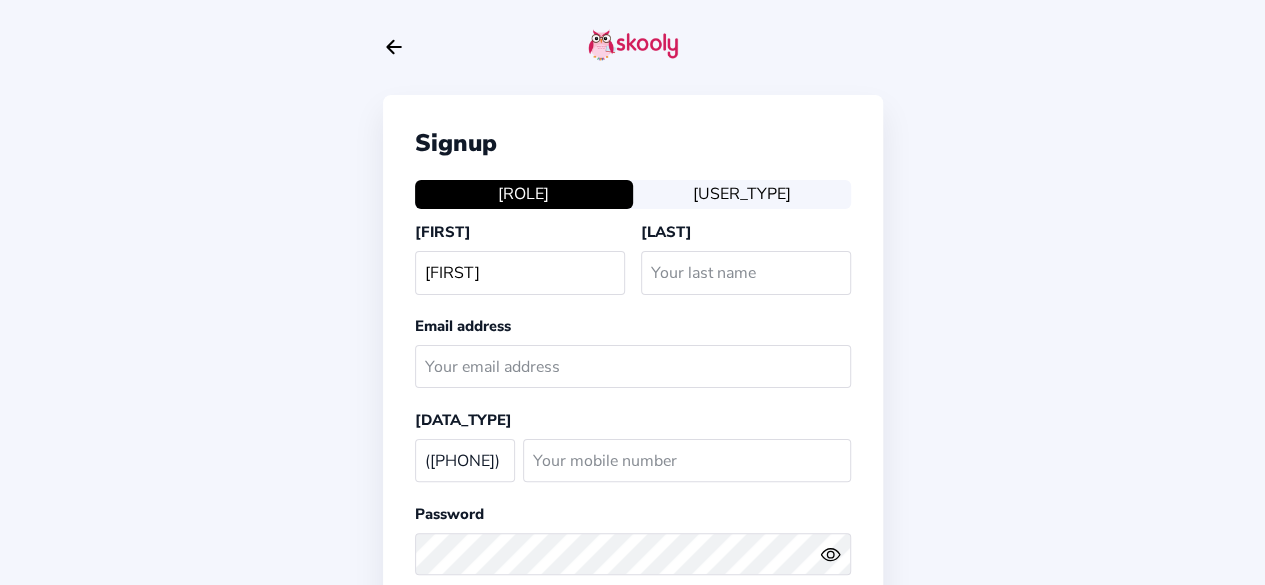type on "[FIRST]" 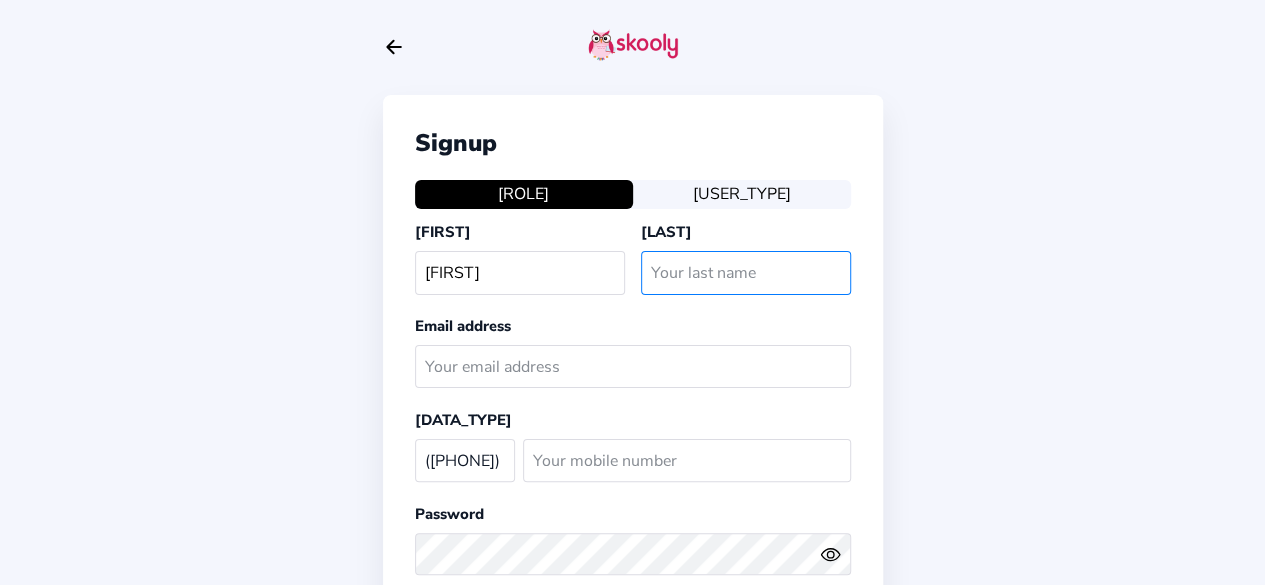 click 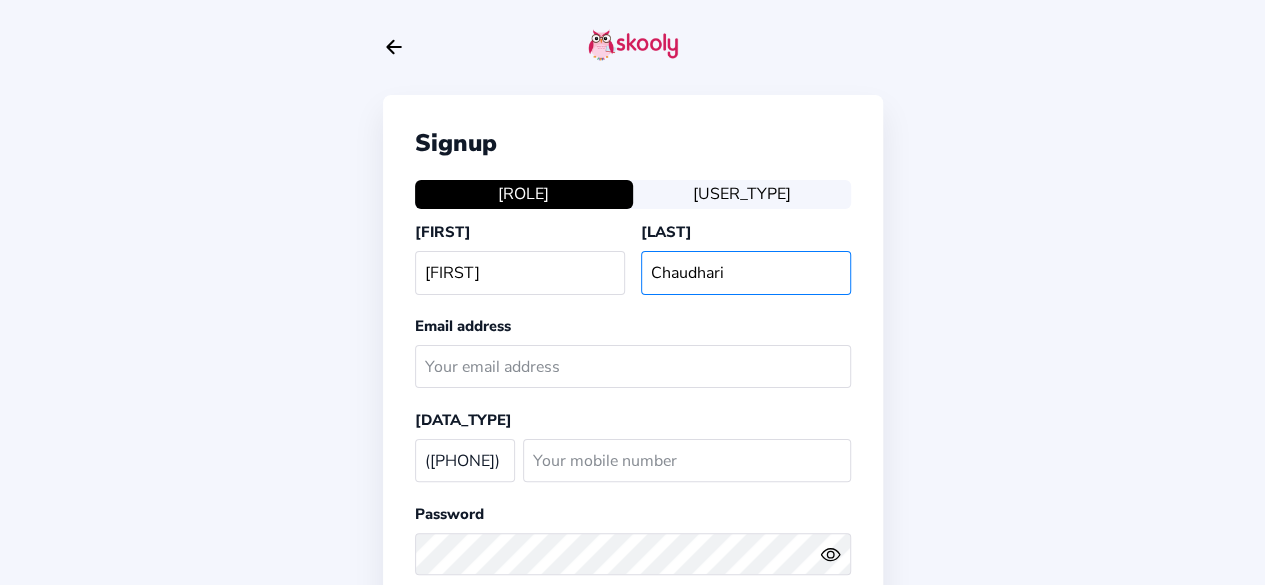 type on "Chaudhari" 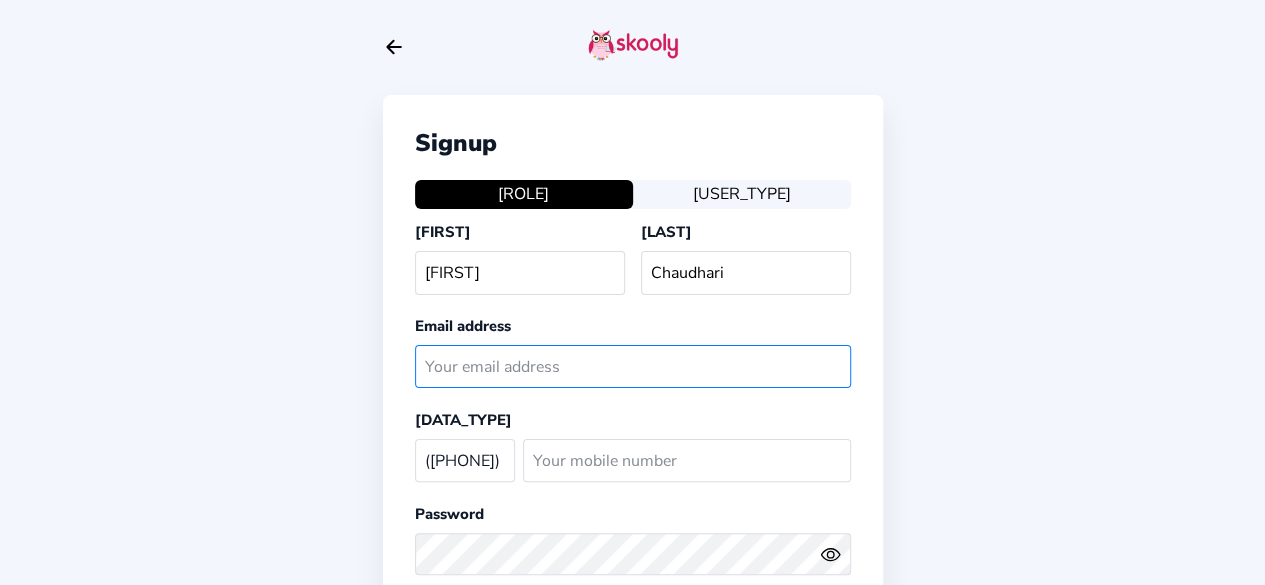 click 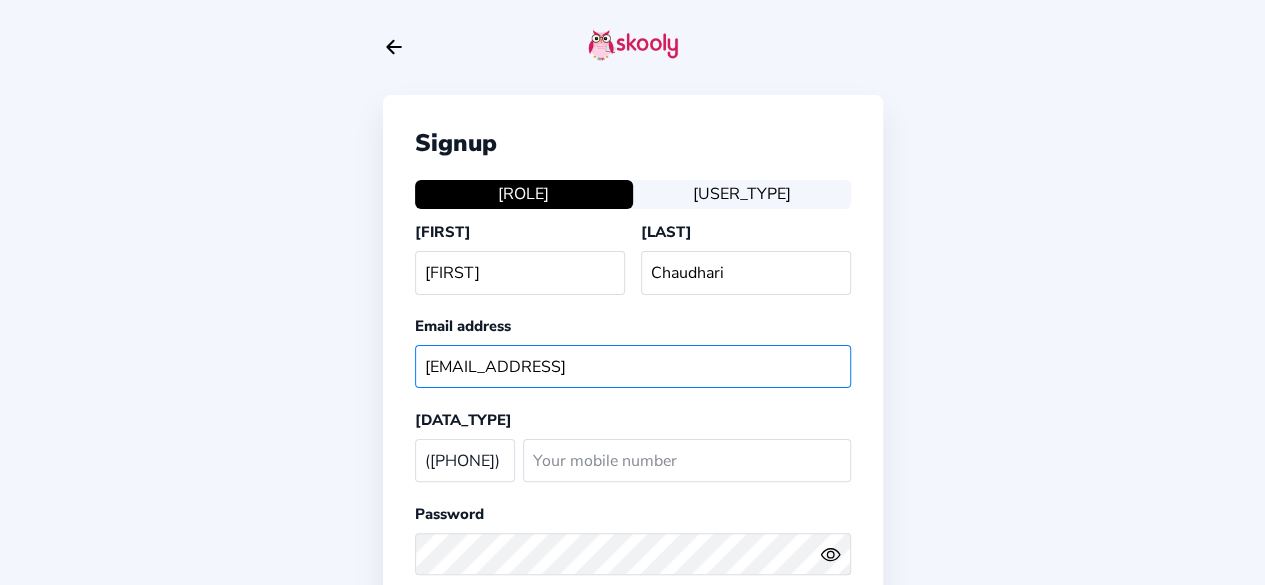 type on "[EMAIL_ADDRESS]" 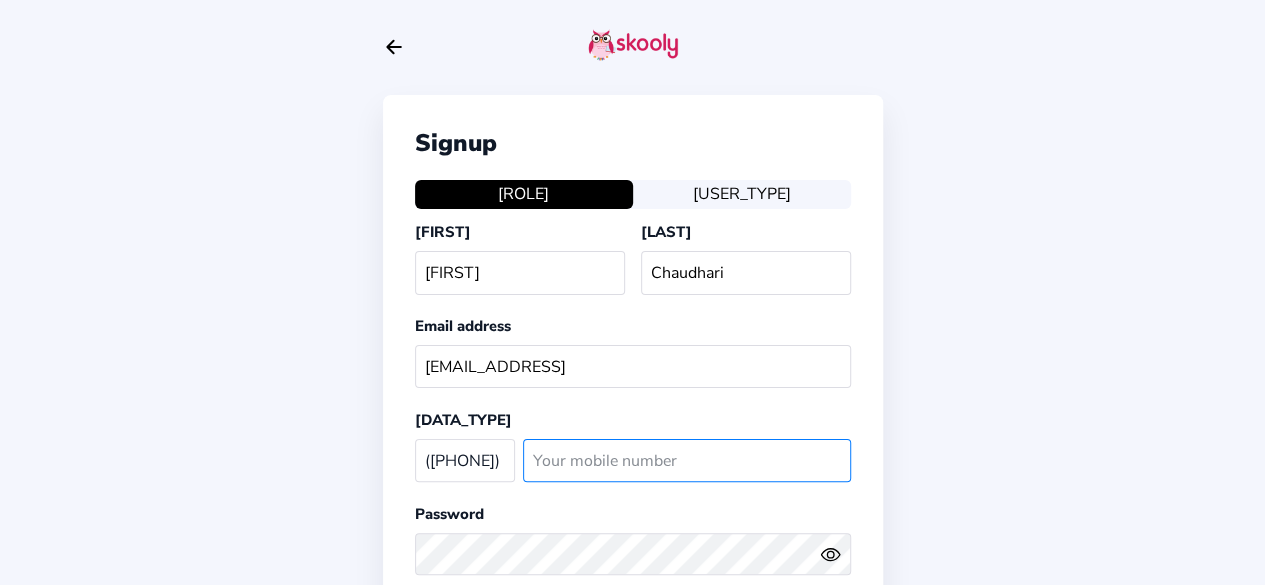 click 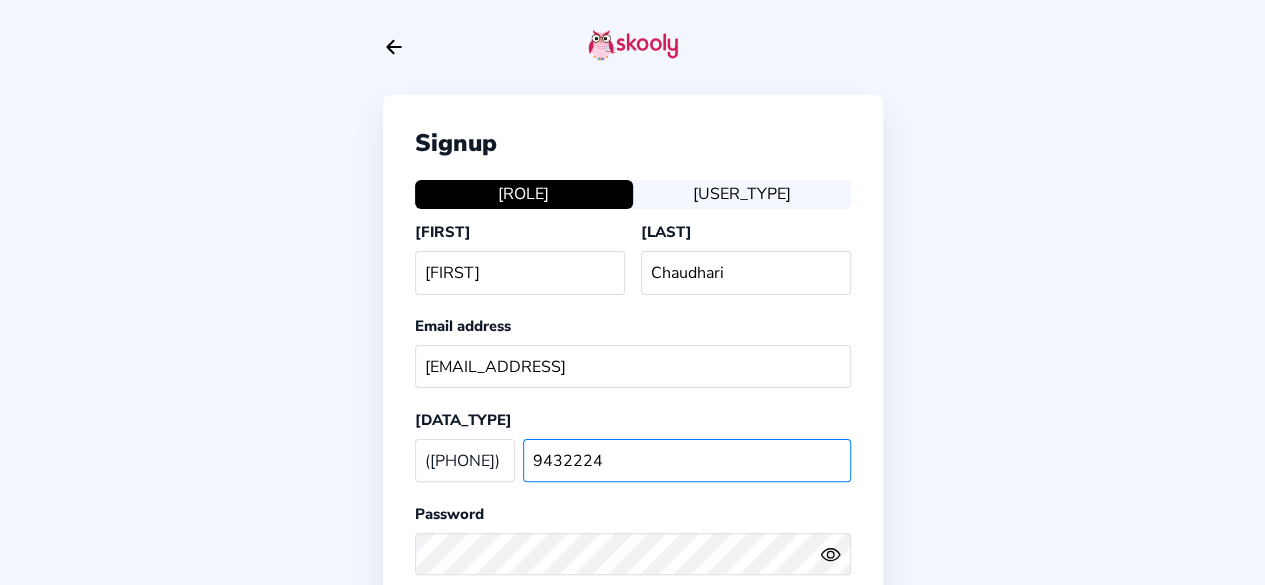type on "XXXXXXX" 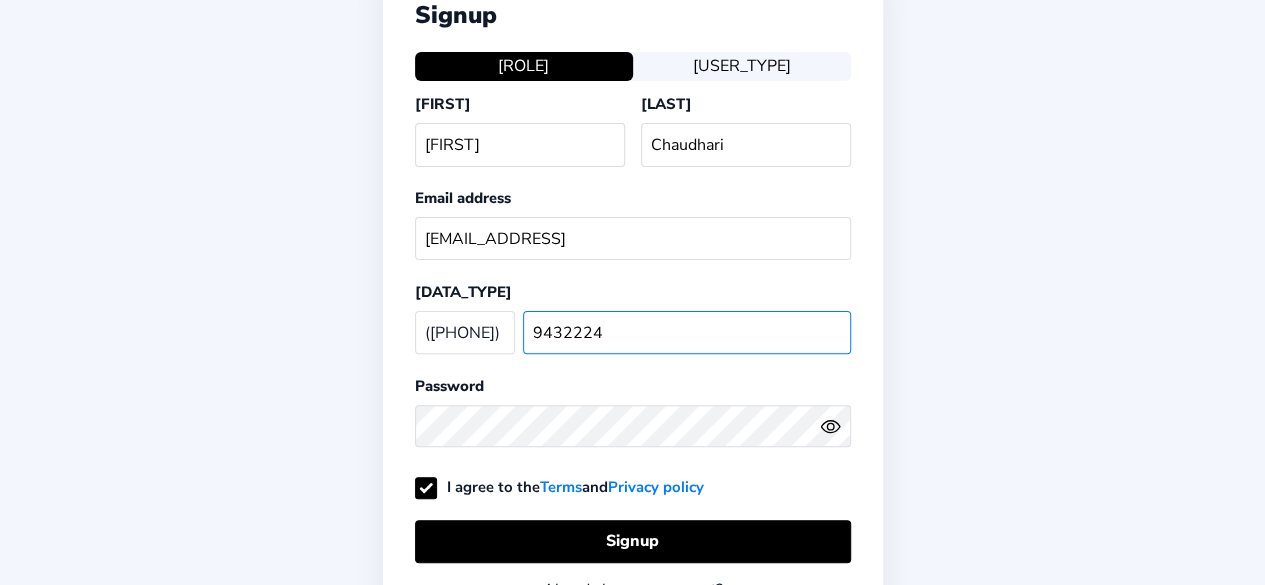 scroll, scrollTop: 131, scrollLeft: 0, axis: vertical 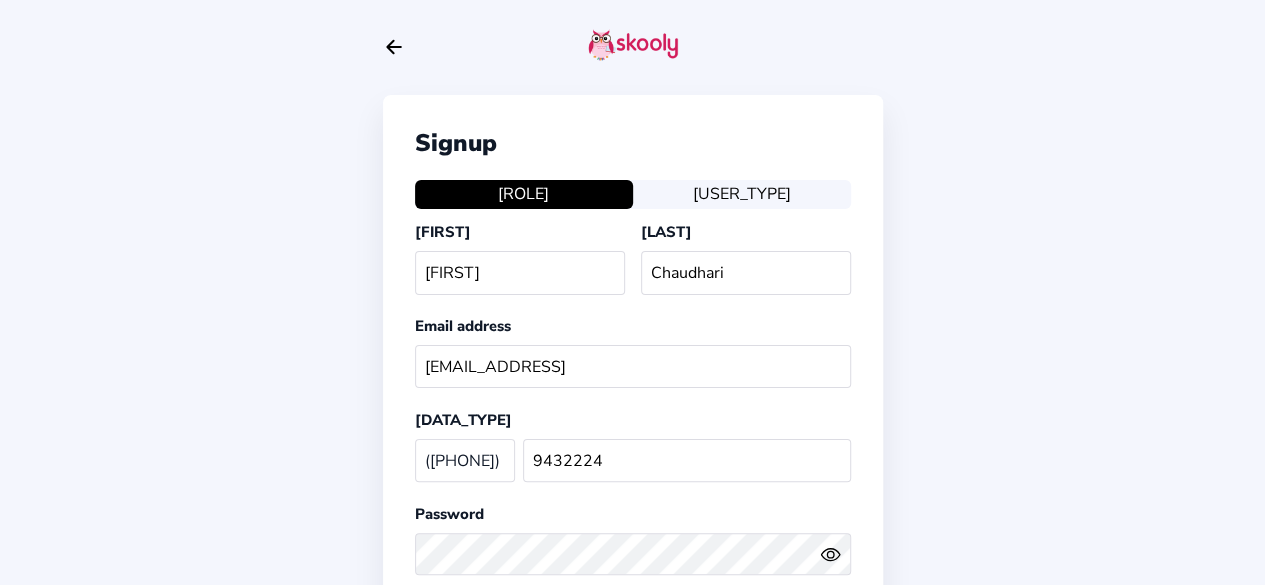 select on "XX" 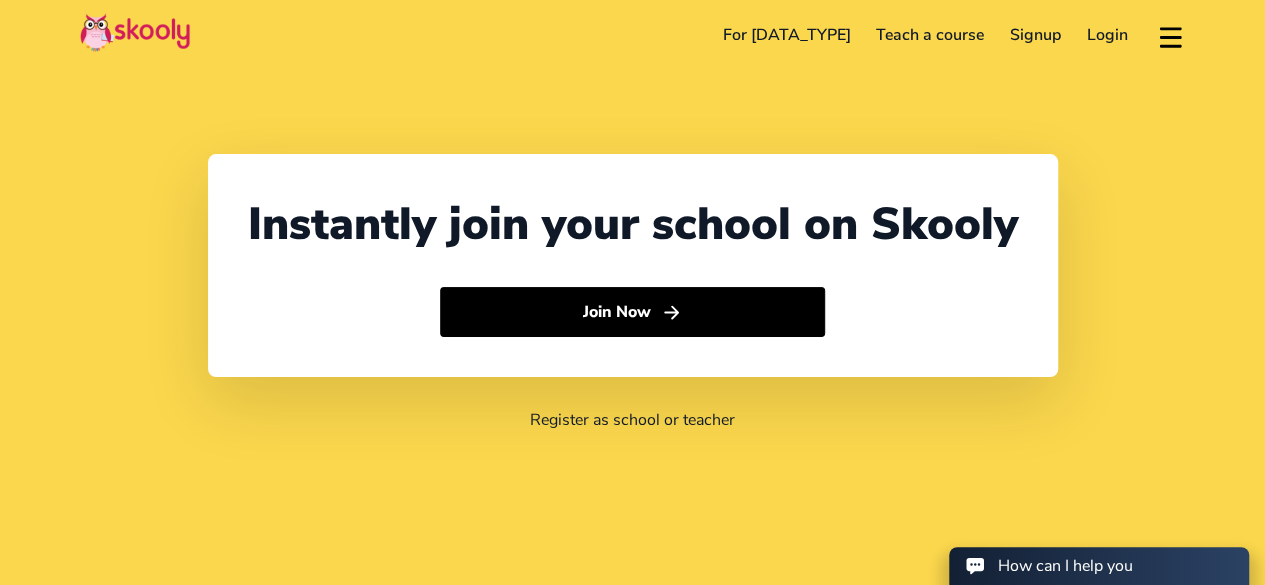 click on "Login" 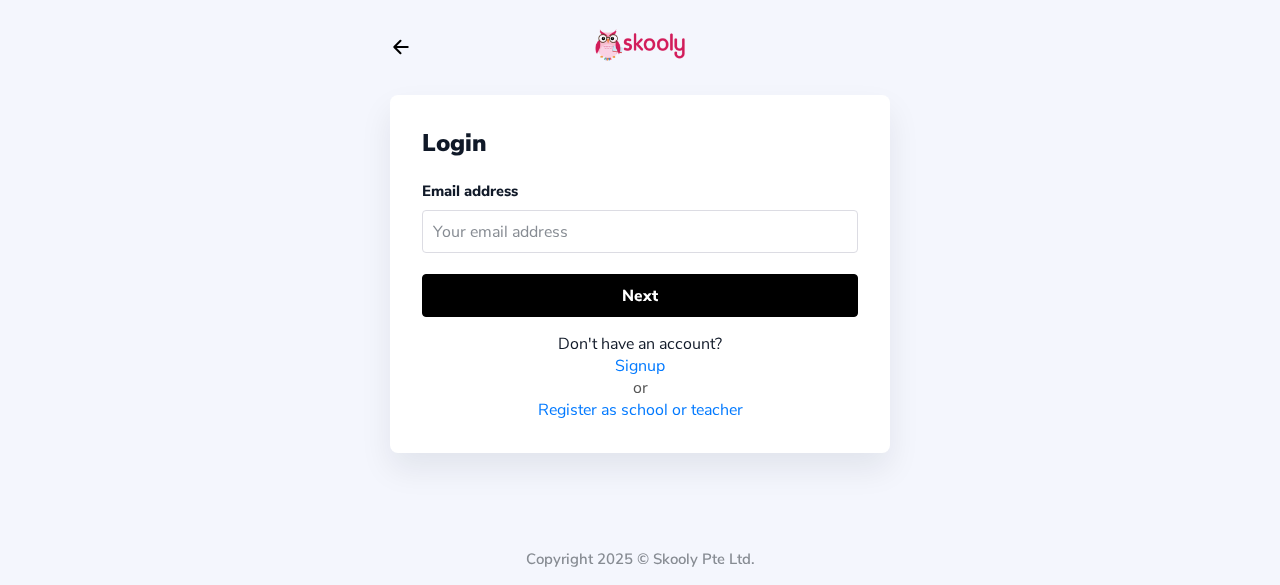 click 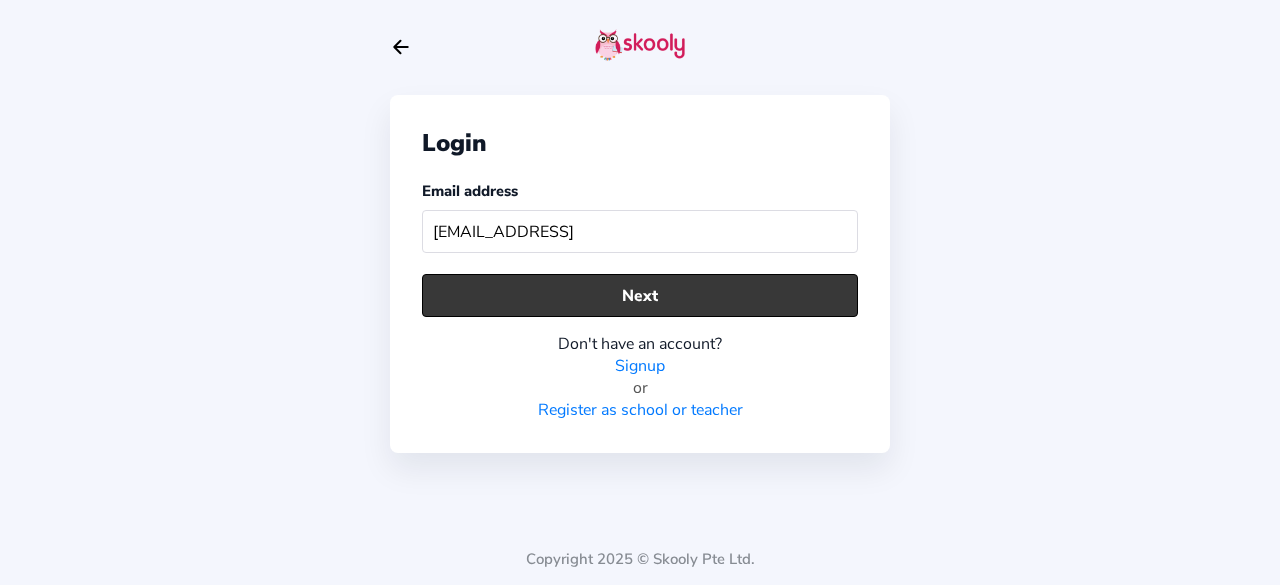 type on "[EMAIL_ADDRESS]" 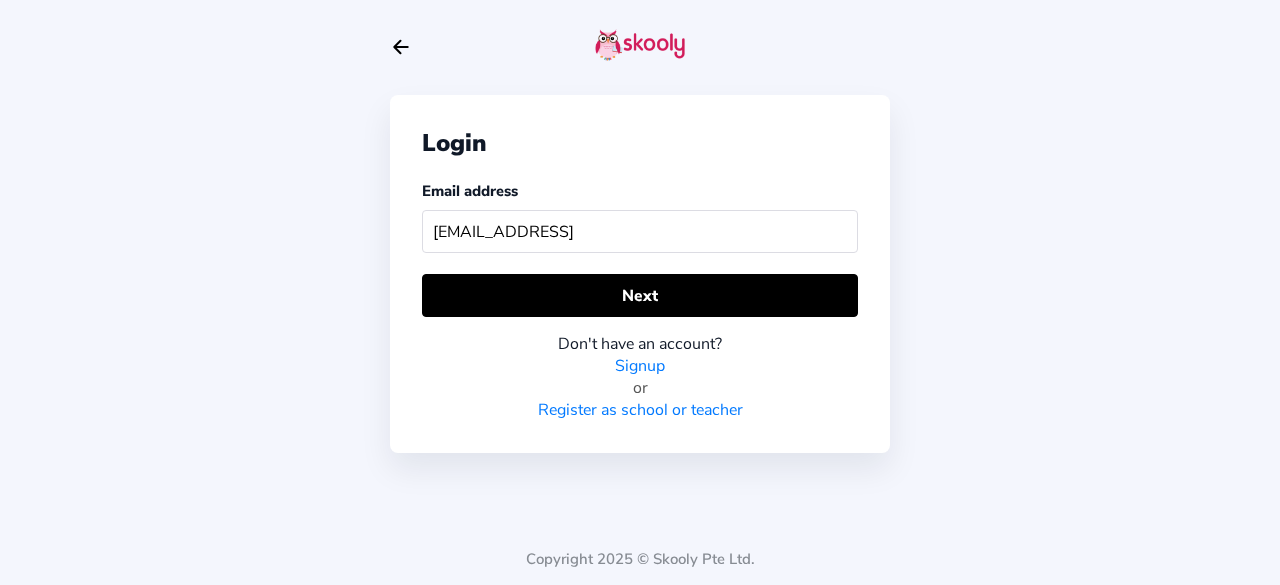 click on "Arrow Back" 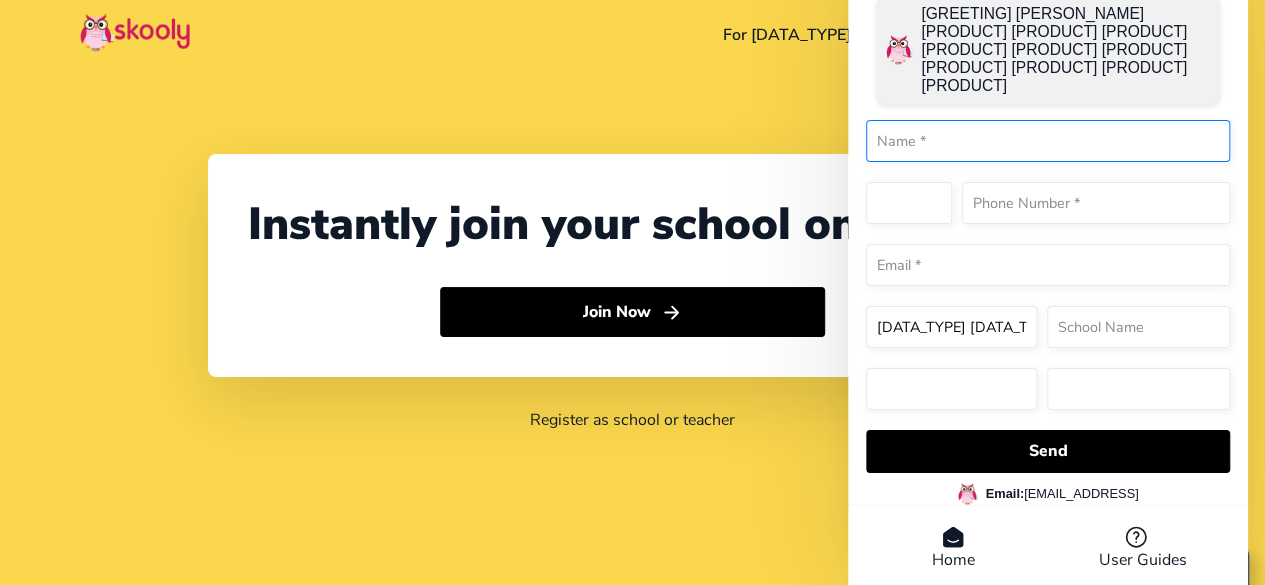 select on "XX" 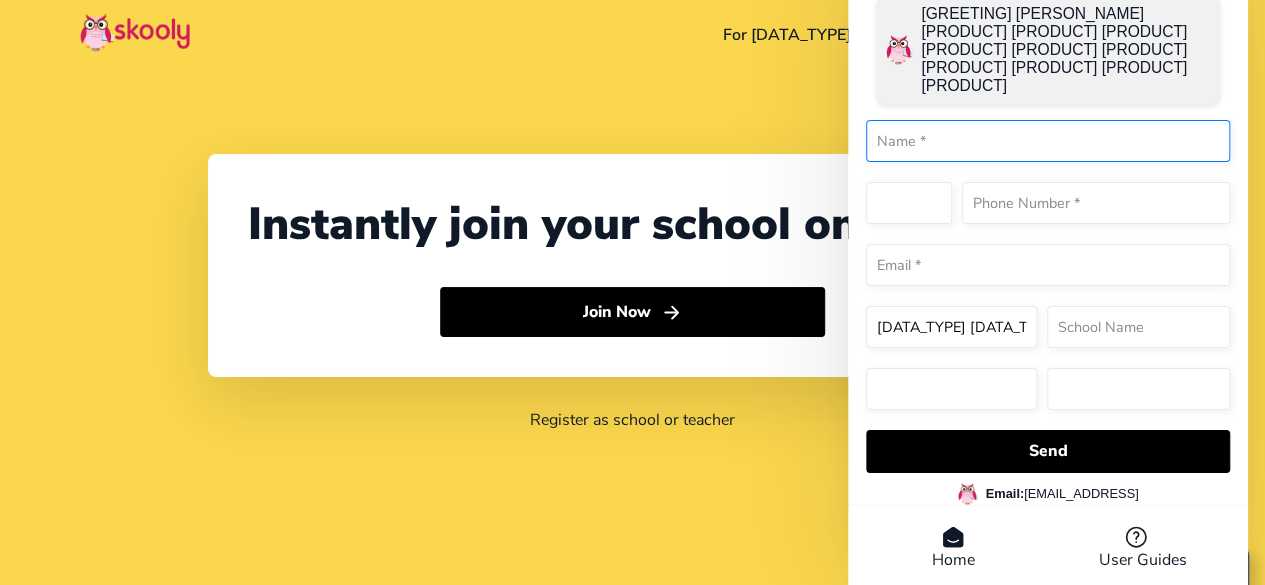 select on "[COUNTRY_NAME]" 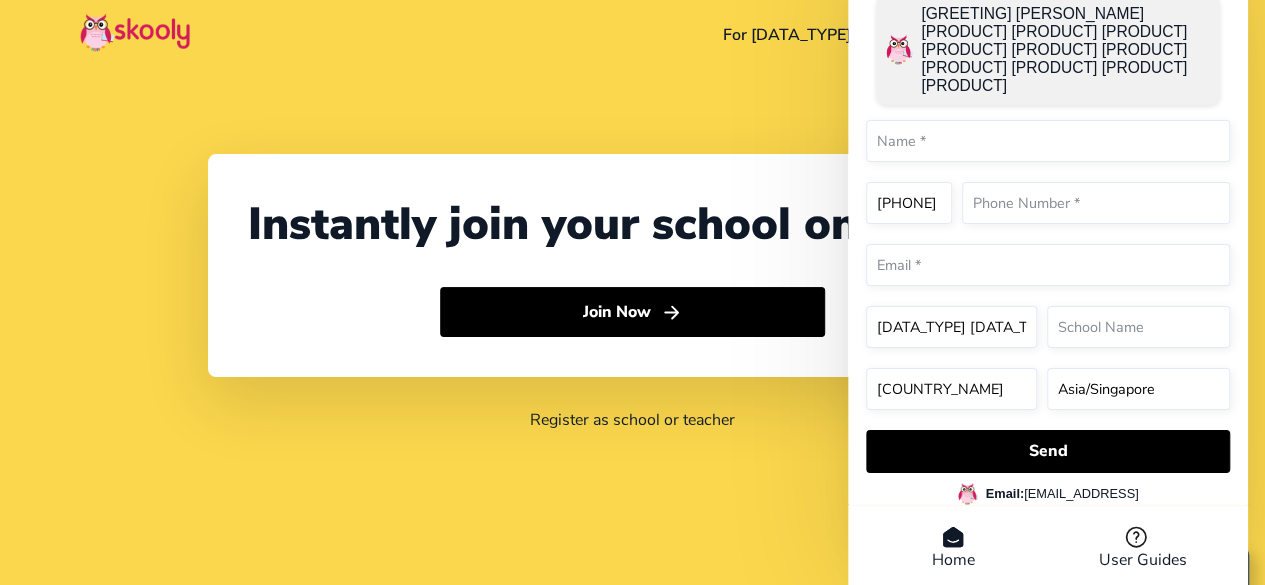 click on "Instantly join your school on Skooly  Join Now  Register as school or teacher" 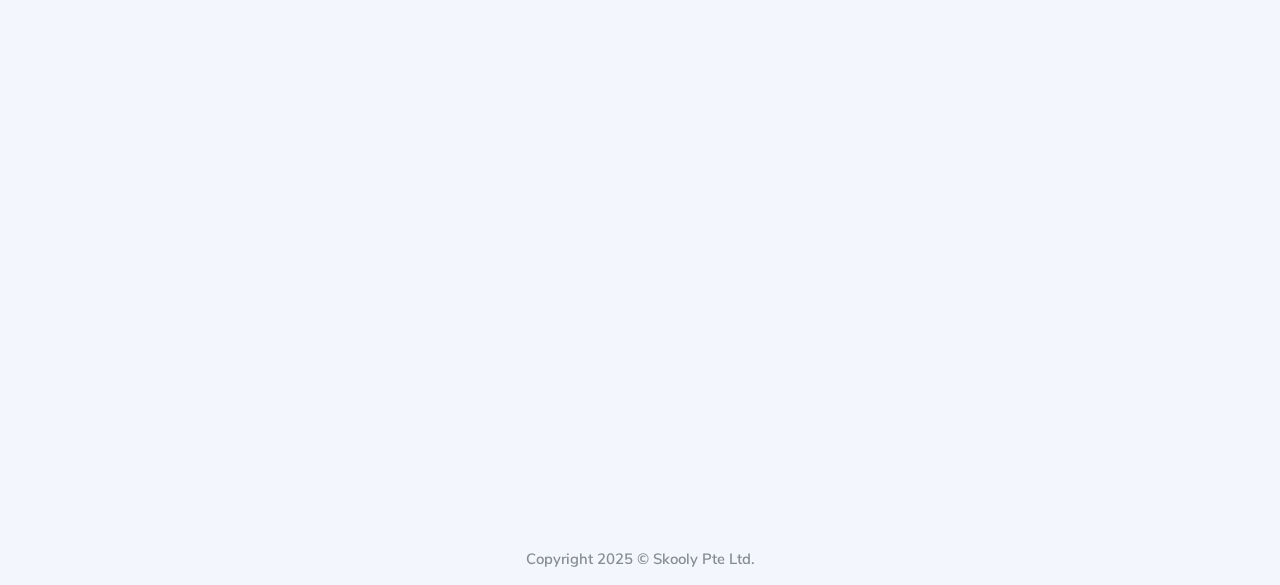 select on "XX" 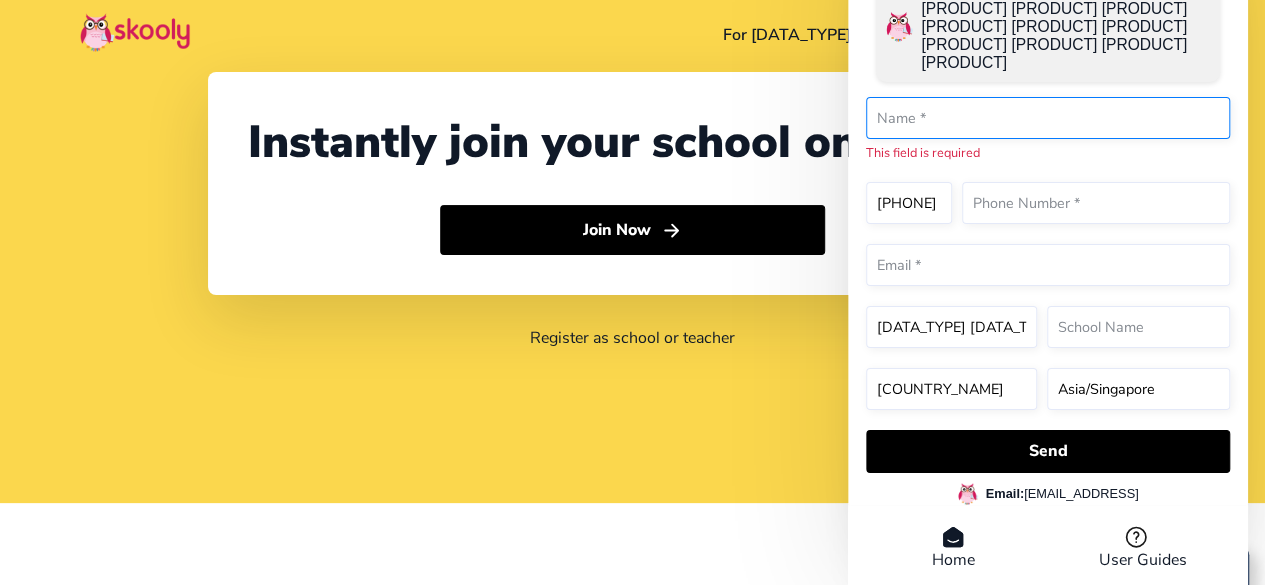 scroll, scrollTop: 0, scrollLeft: 0, axis: both 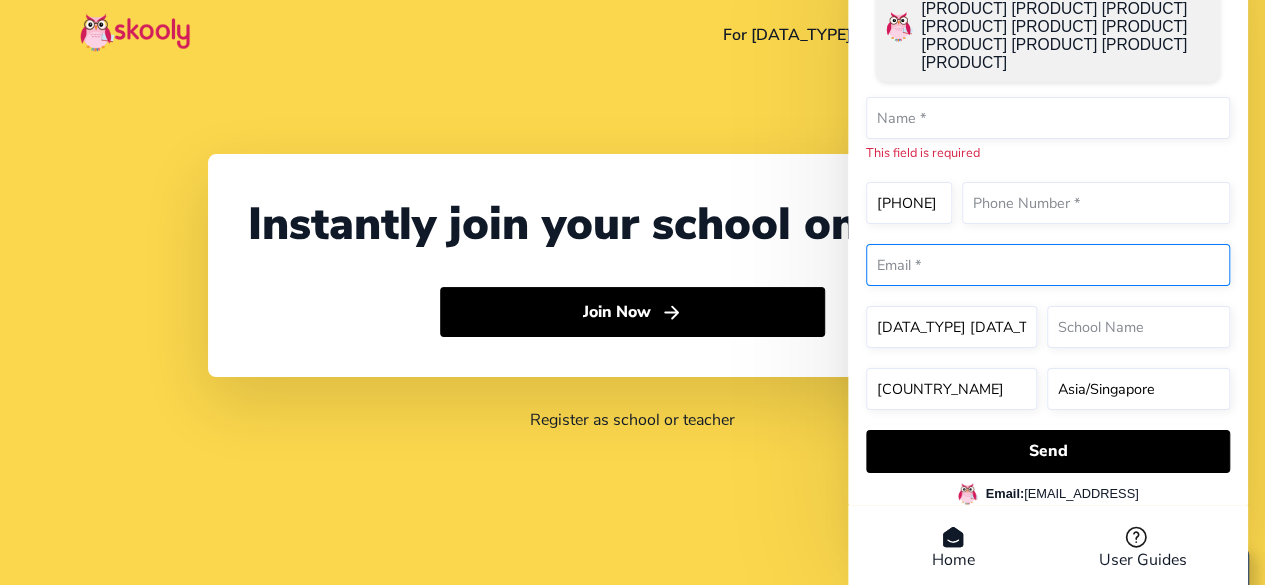 click at bounding box center (1048, 265) 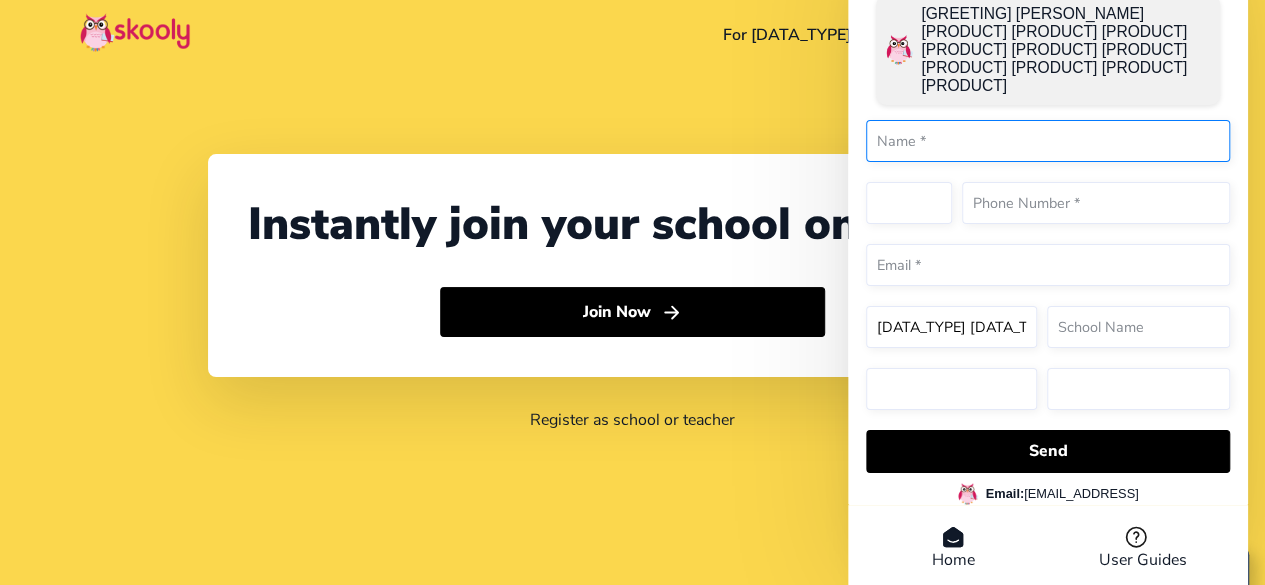 select on "XX" 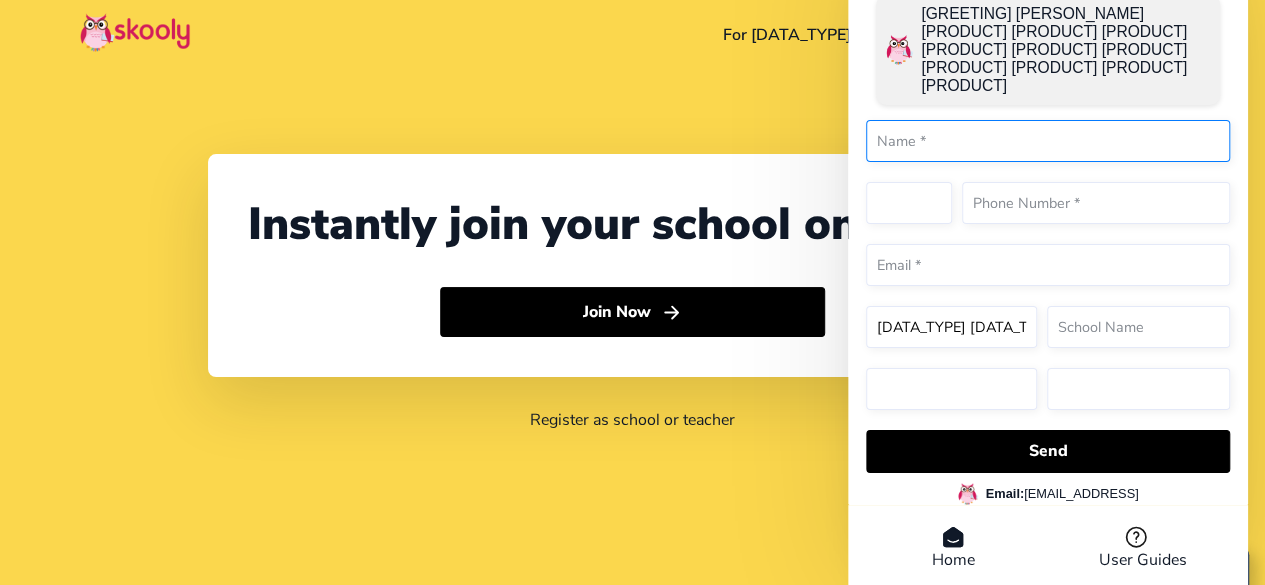 select on "[COUNTRY_NAME]" 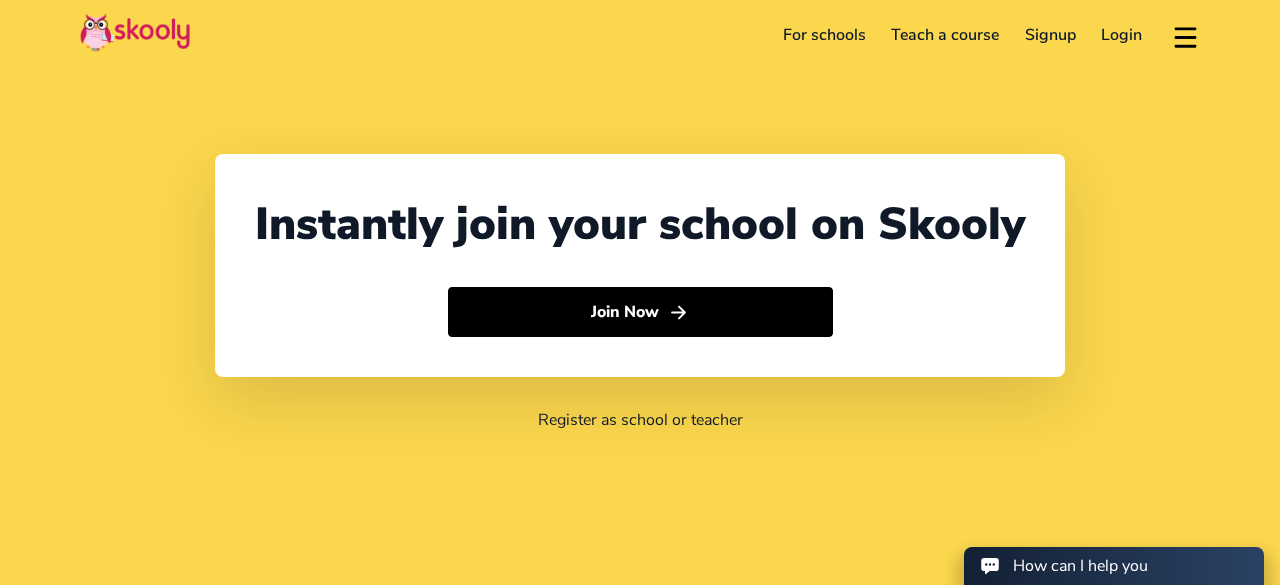 select on "65" 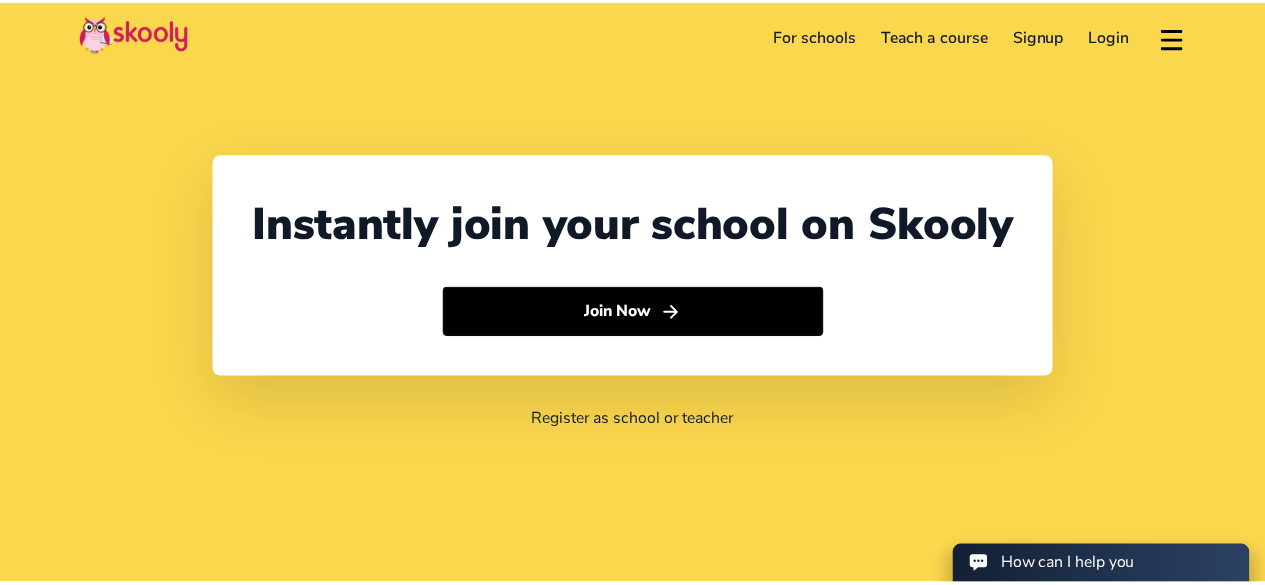 scroll, scrollTop: 0, scrollLeft: 0, axis: both 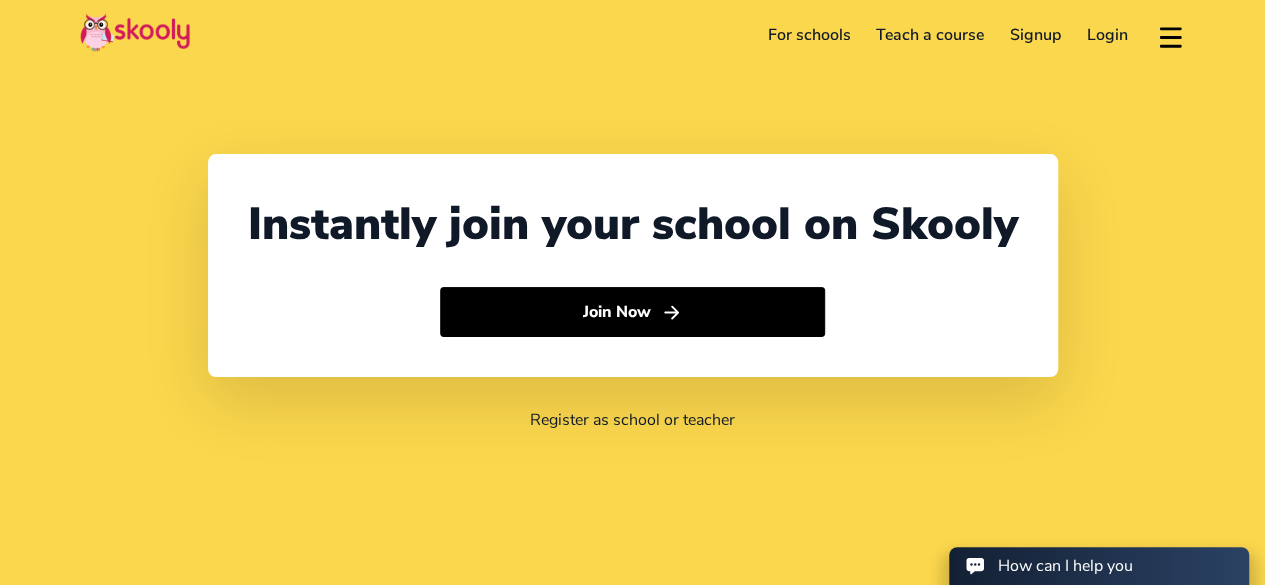 click on "Login" 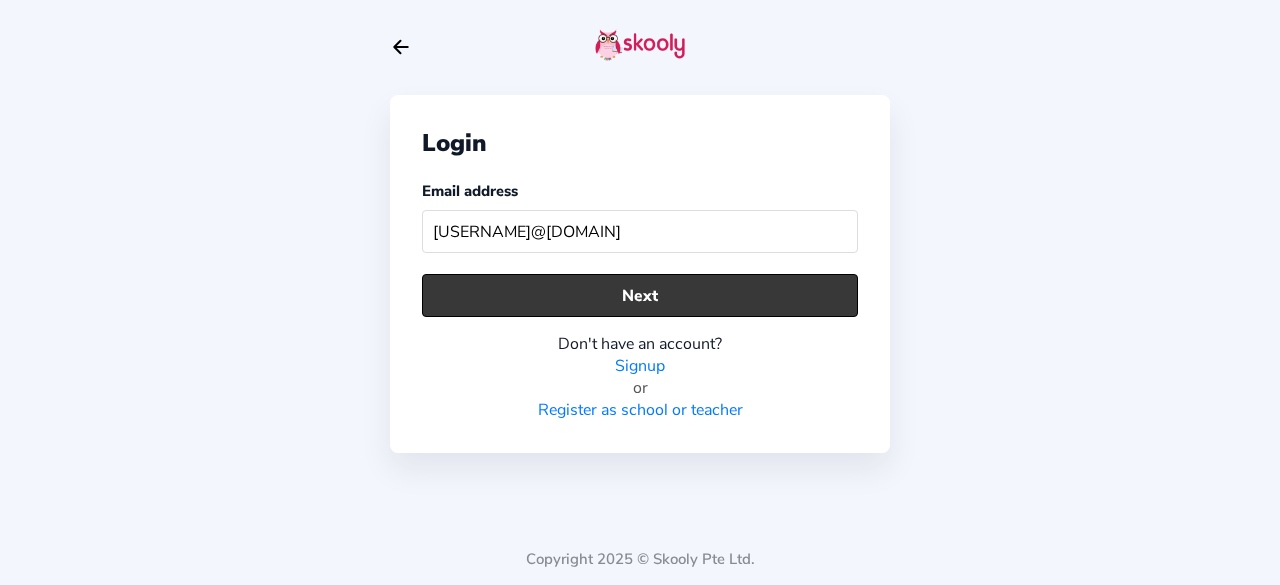 type on "[USERNAME]@[DOMAIN]" 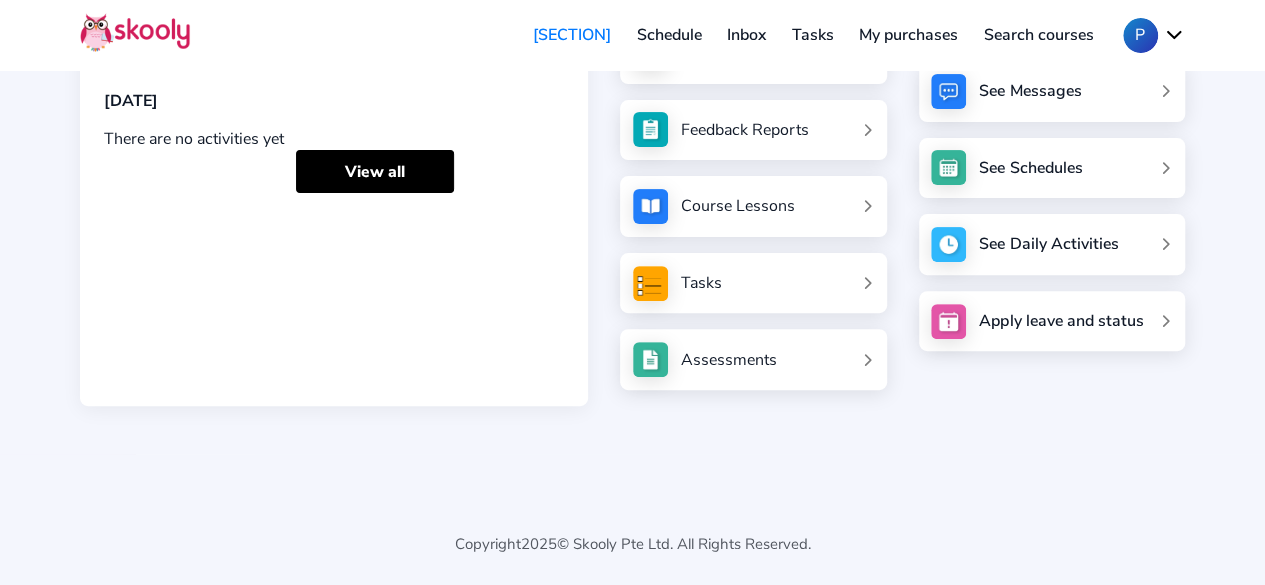 scroll, scrollTop: 0, scrollLeft: 0, axis: both 